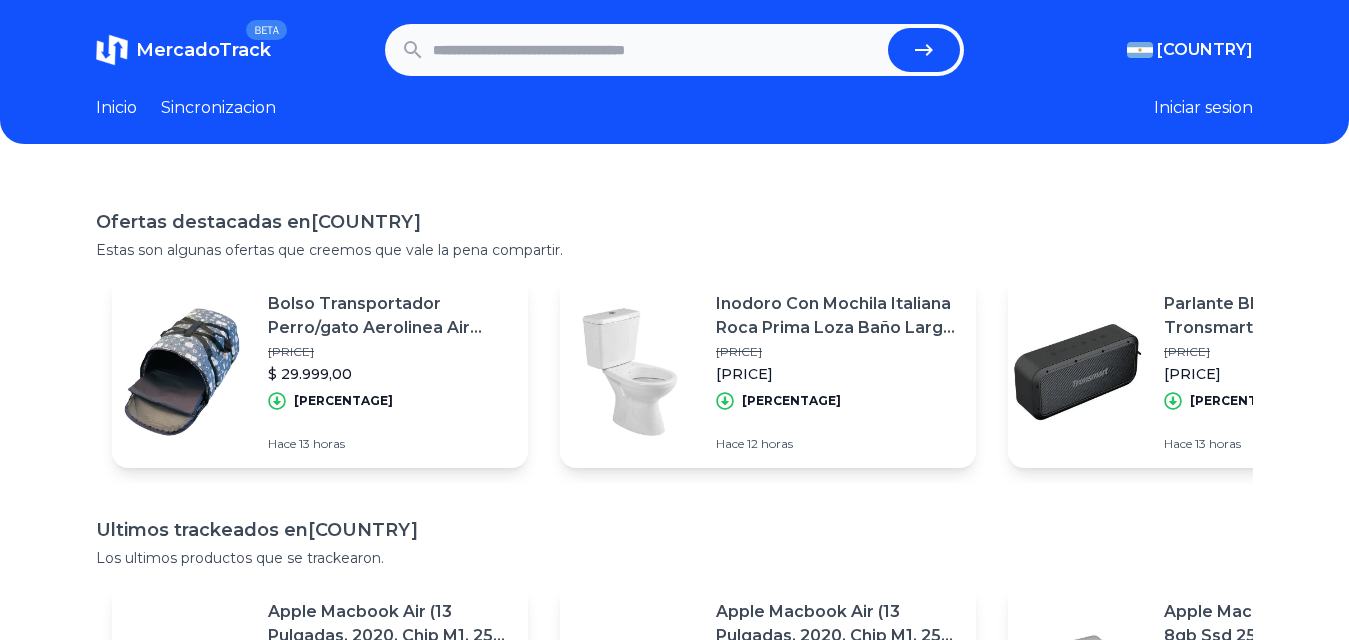 scroll, scrollTop: 0, scrollLeft: 0, axis: both 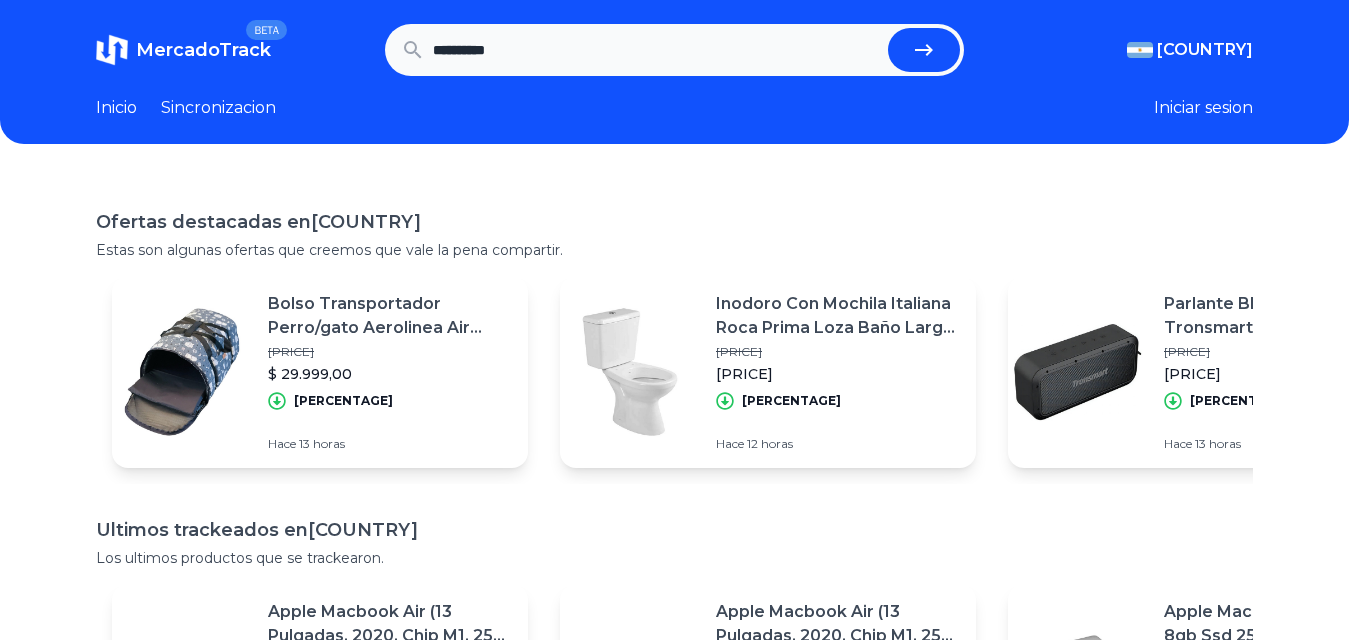 type on "**********" 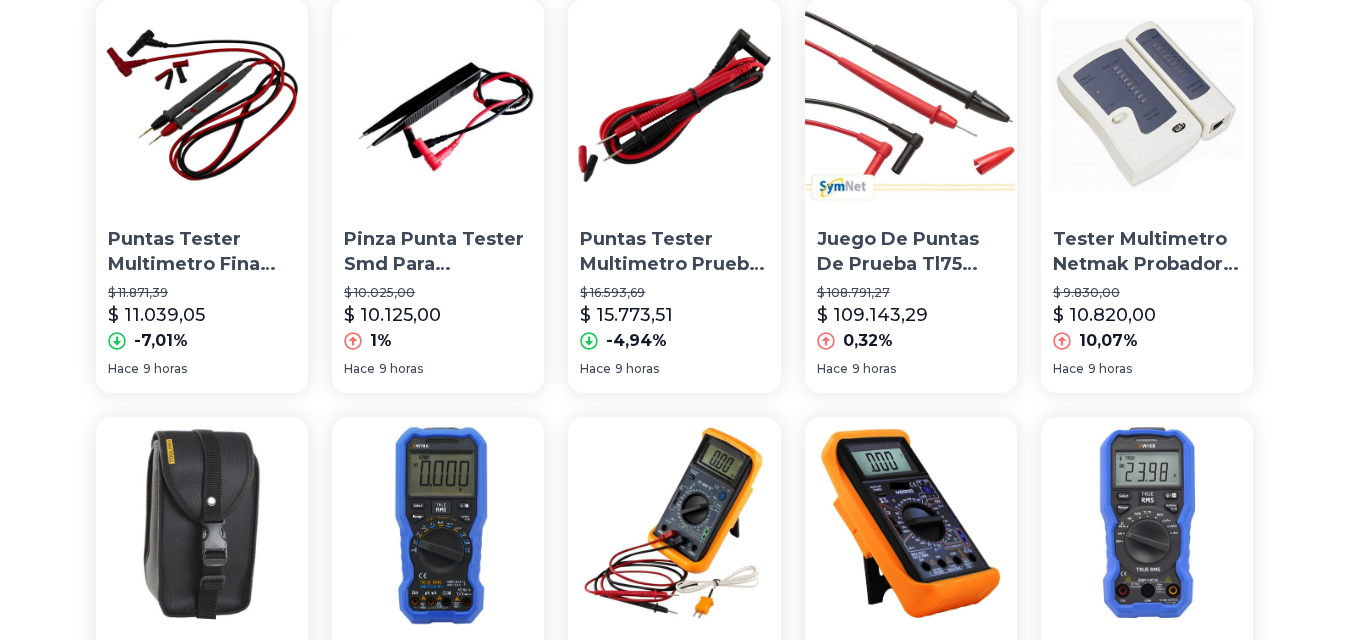 scroll, scrollTop: 1542, scrollLeft: 0, axis: vertical 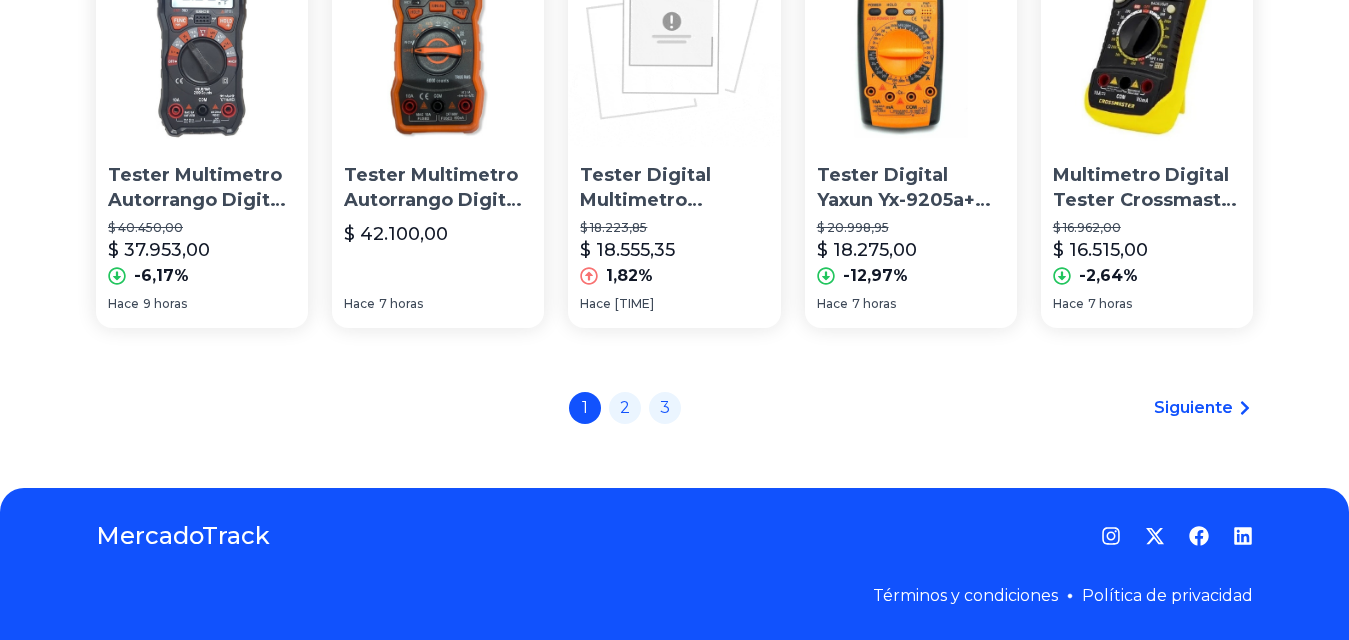click at bounding box center (1147, 41) 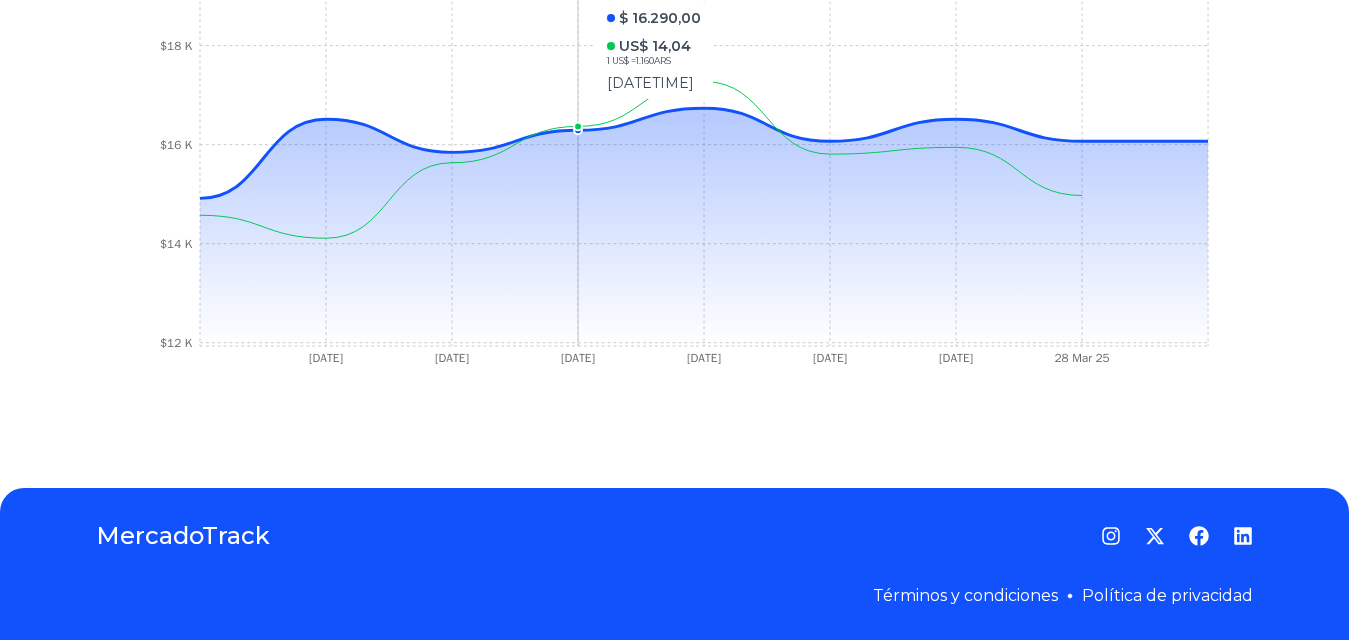 scroll, scrollTop: 0, scrollLeft: 0, axis: both 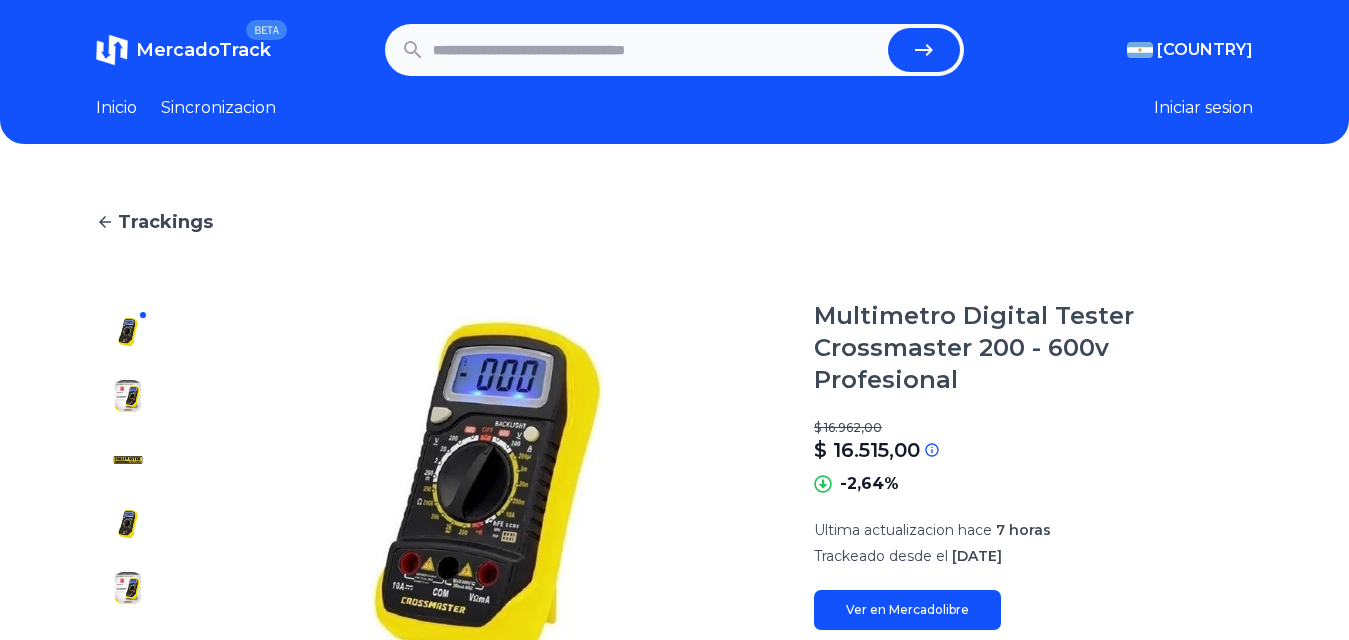 click at bounding box center [656, 50] 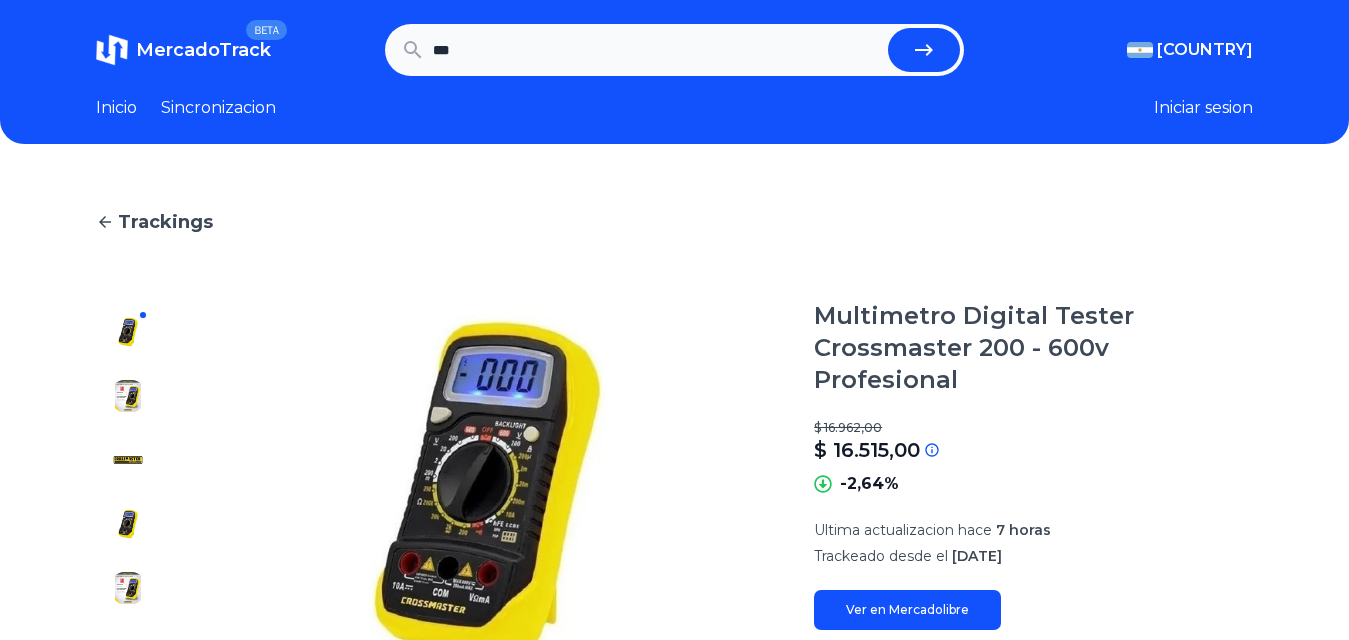type on "***" 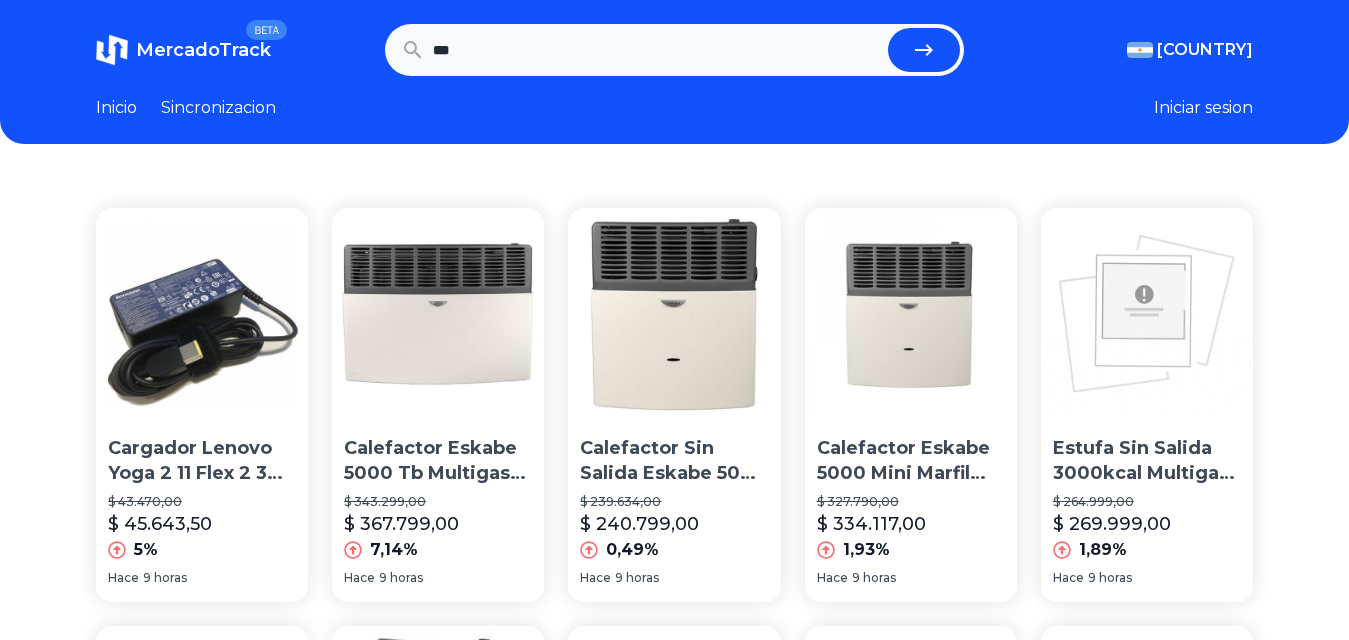 scroll, scrollTop: 0, scrollLeft: 0, axis: both 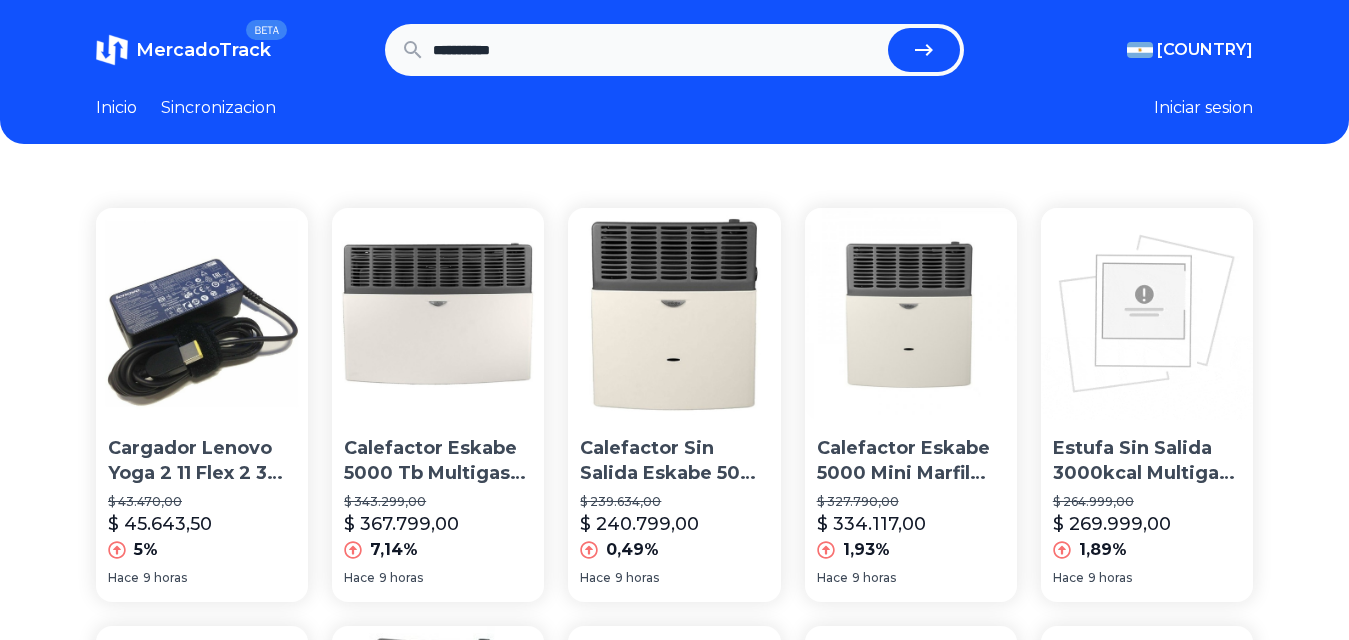 type on "**********" 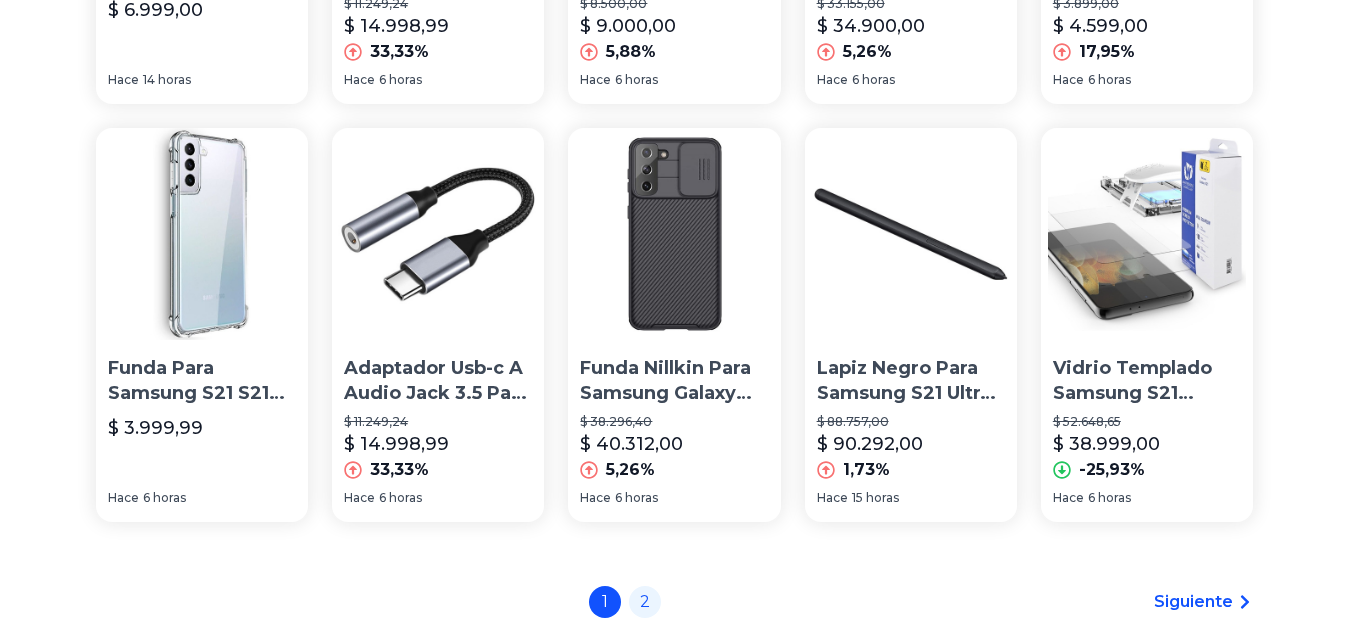scroll, scrollTop: 0, scrollLeft: 0, axis: both 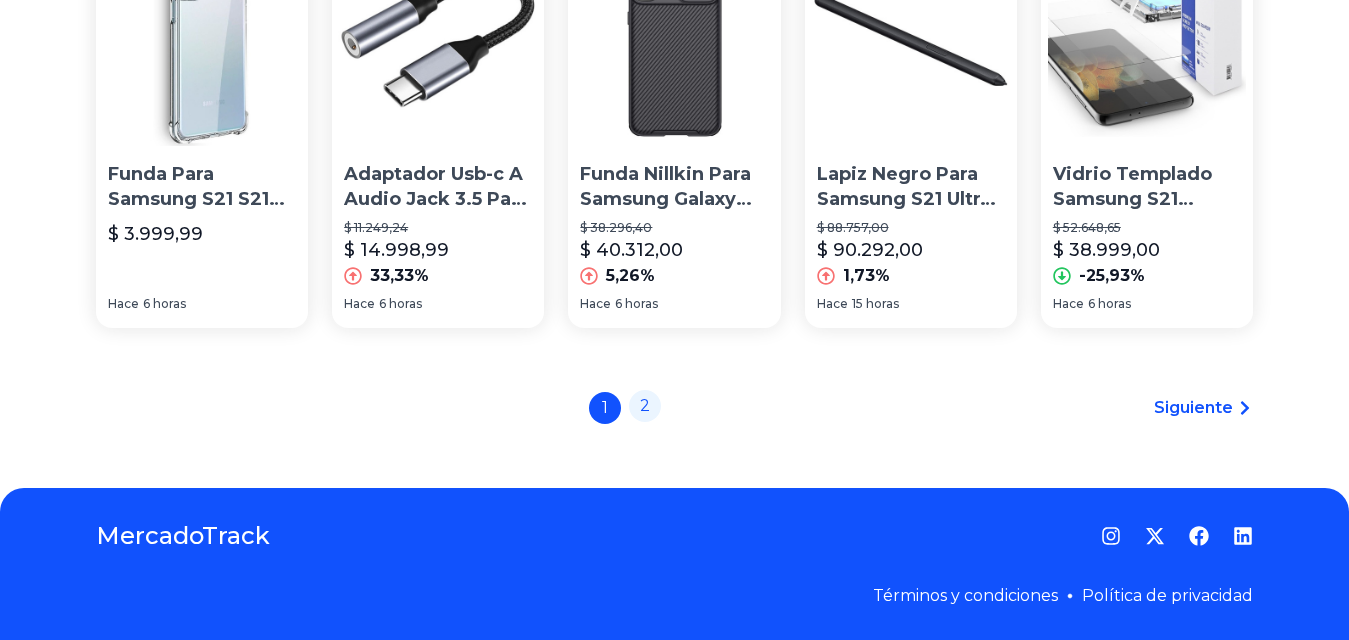 click on "2" at bounding box center [645, 406] 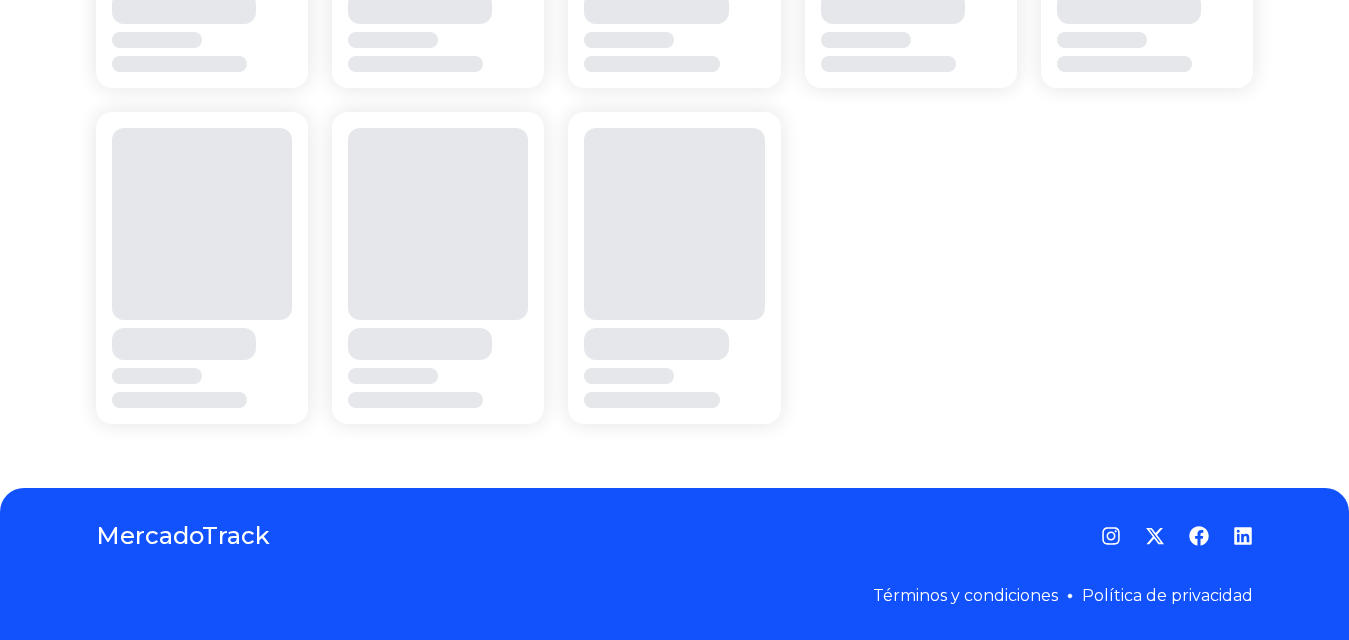 scroll, scrollTop: 0, scrollLeft: 0, axis: both 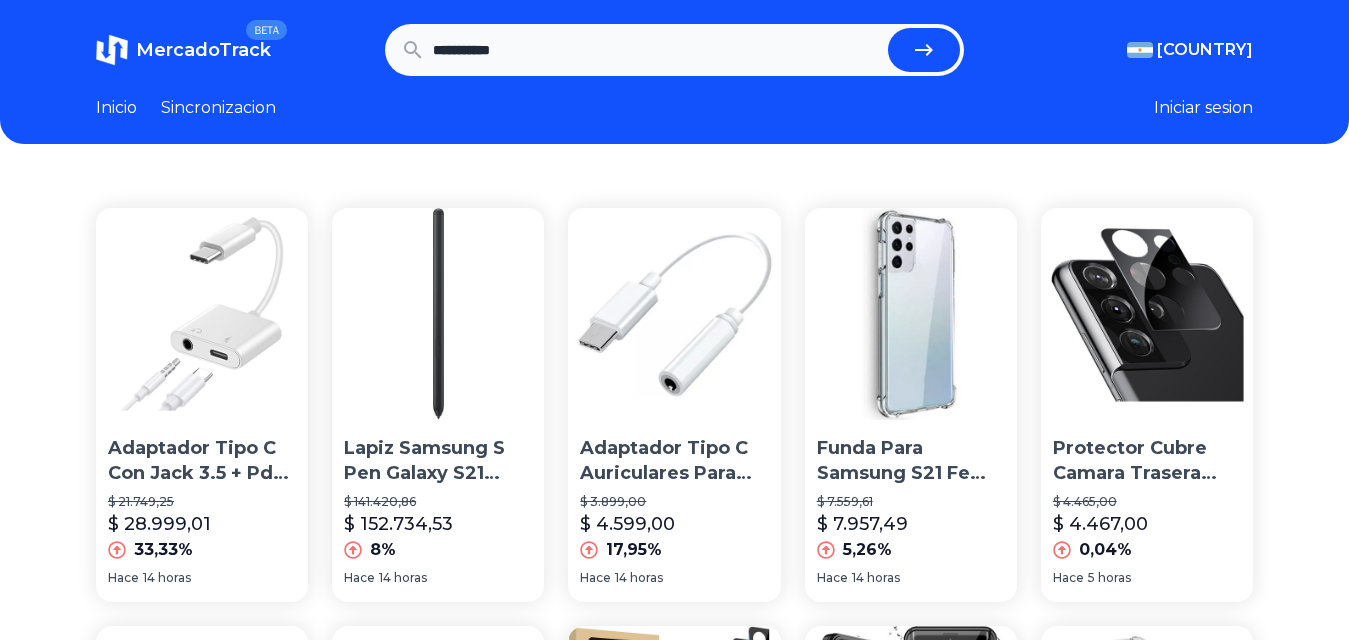 drag, startPoint x: 1348, startPoint y: 138, endPoint x: 1363, endPoint y: 159, distance: 25.806976 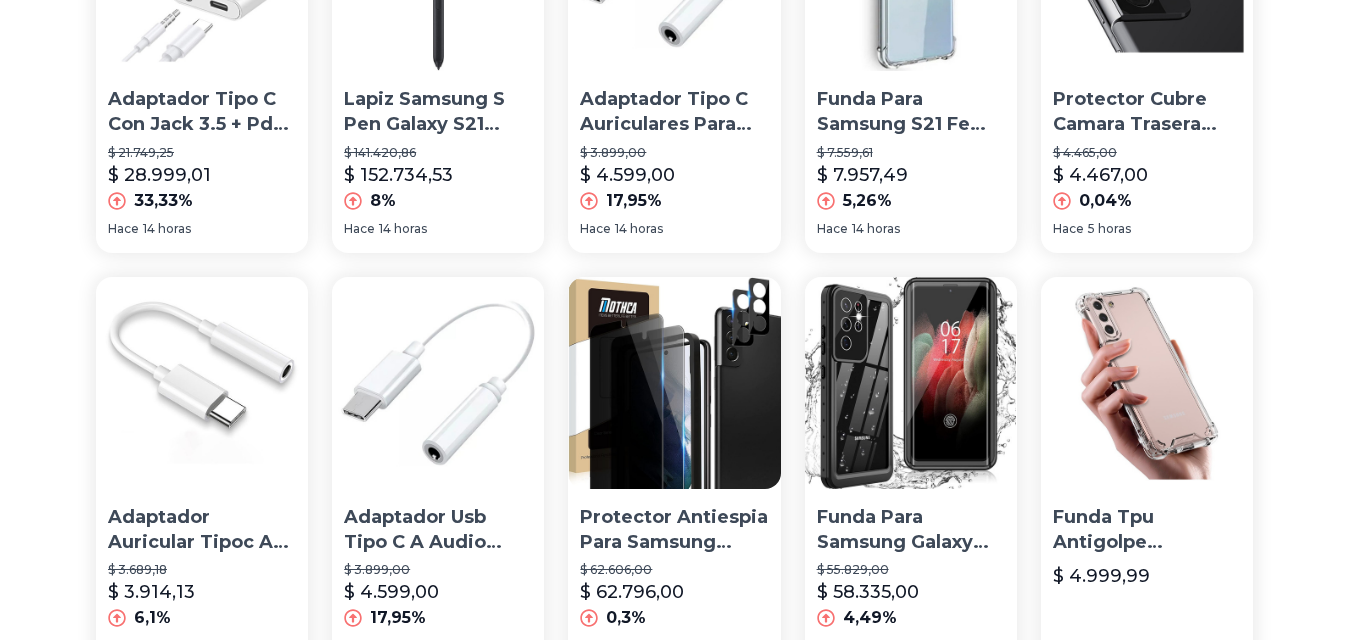 scroll, scrollTop: 720, scrollLeft: 0, axis: vertical 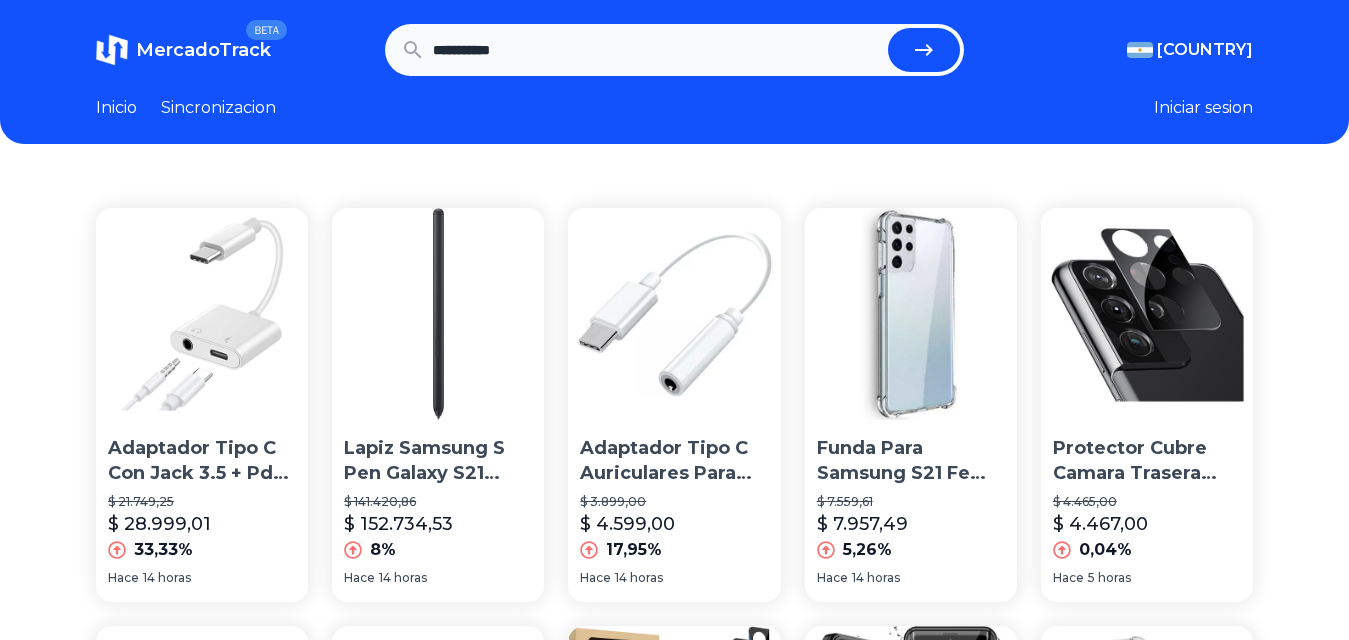 drag, startPoint x: 568, startPoint y: 60, endPoint x: 140, endPoint y: 175, distance: 443.18054 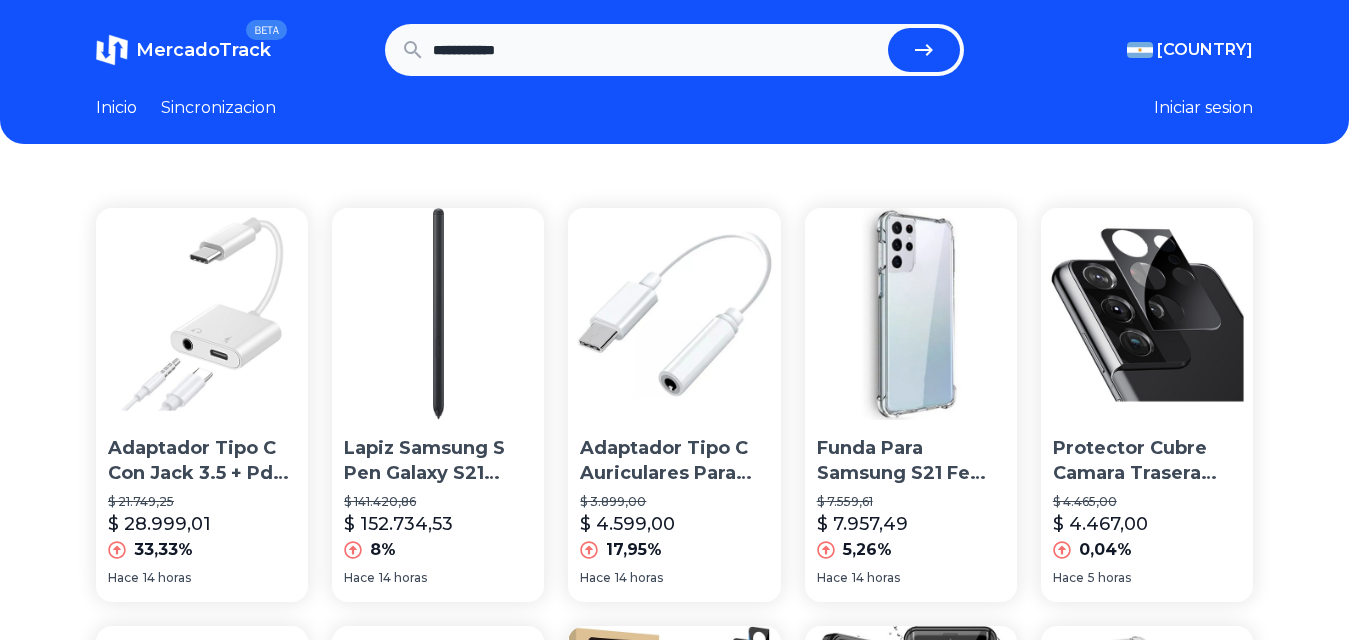 type on "**********" 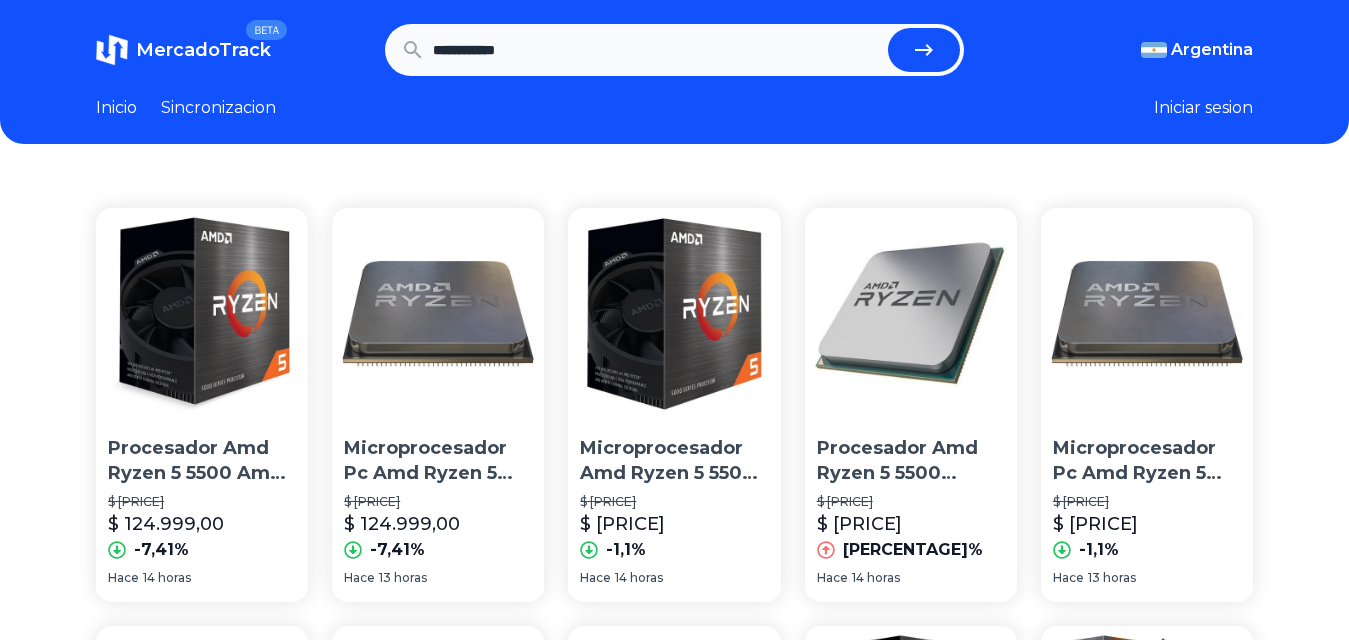 scroll, scrollTop: 0, scrollLeft: 0, axis: both 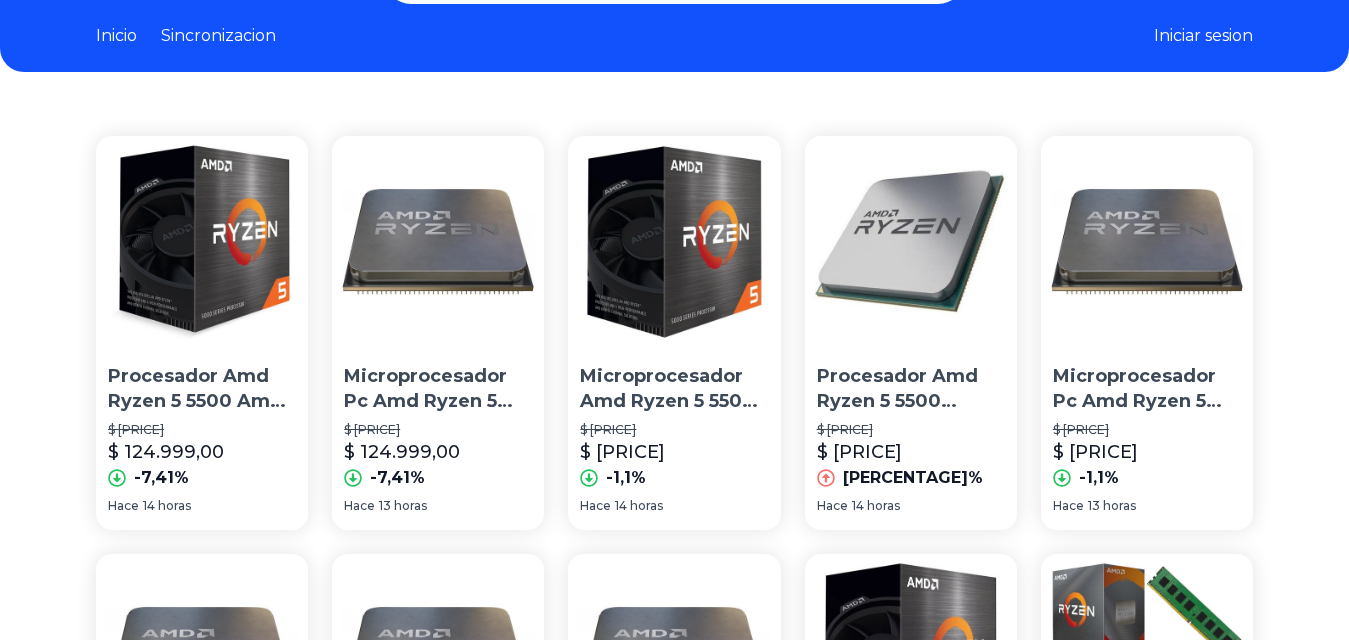 click at bounding box center (202, 242) 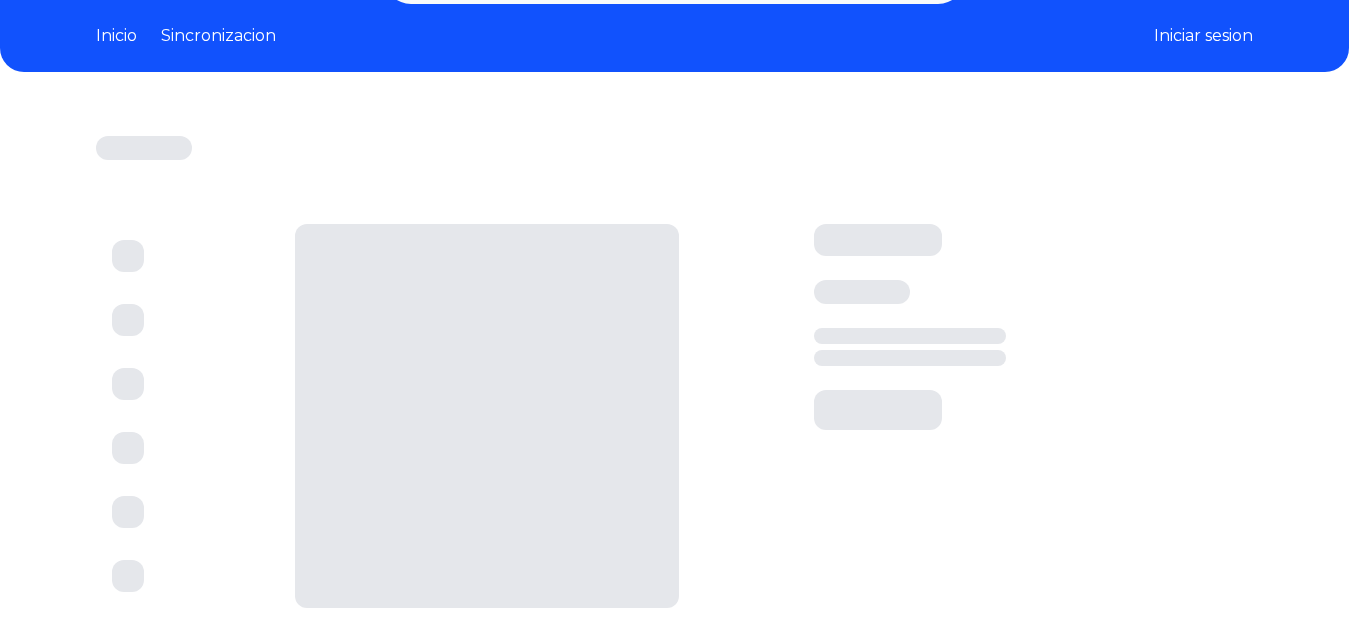 type 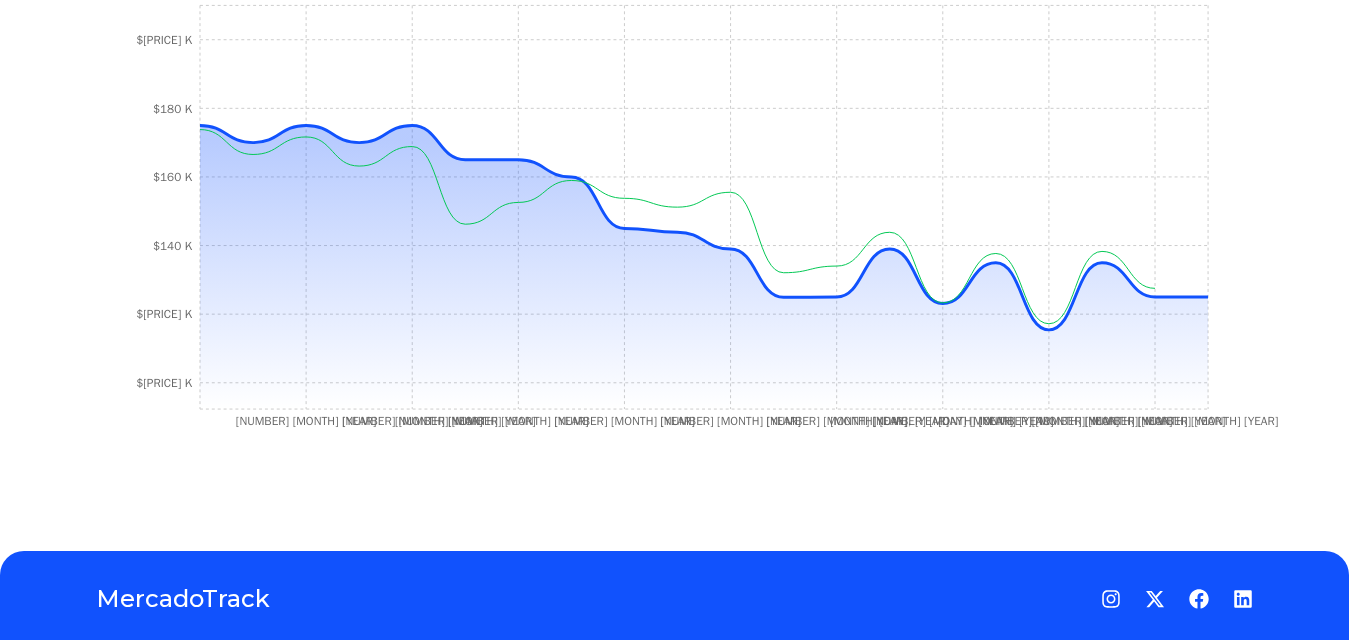 scroll, scrollTop: 744, scrollLeft: 0, axis: vertical 